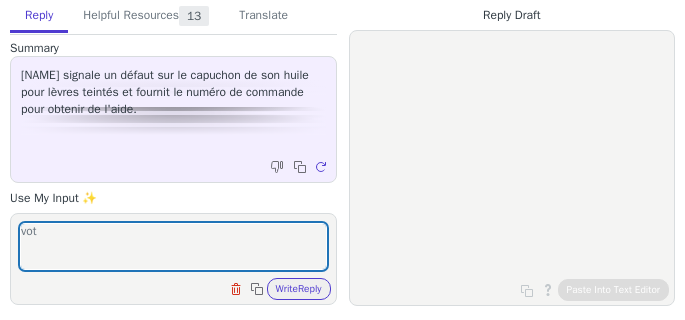 scroll, scrollTop: 0, scrollLeft: 0, axis: both 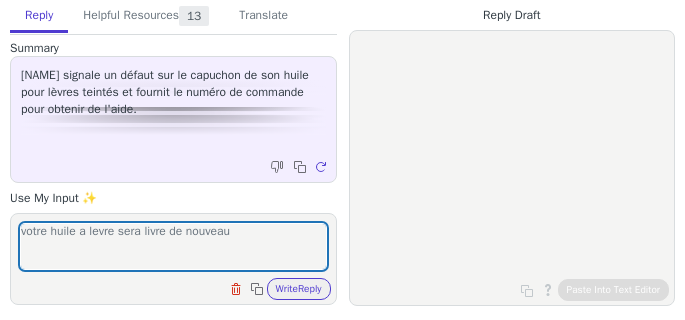 type on "votre huile a levre sera livre de nouveau" 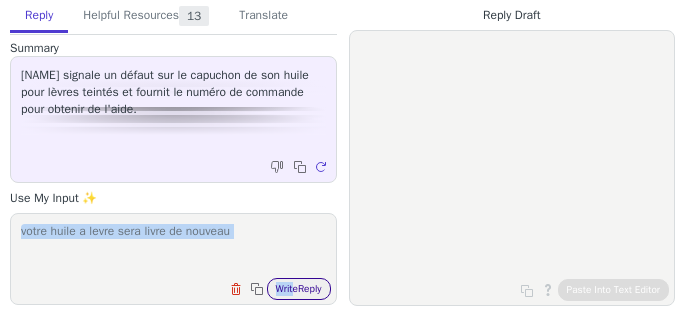 click on "votre huile a levre sera livre de nouveau Clear field Copy to clipboard Write  Reply" at bounding box center [173, 259] 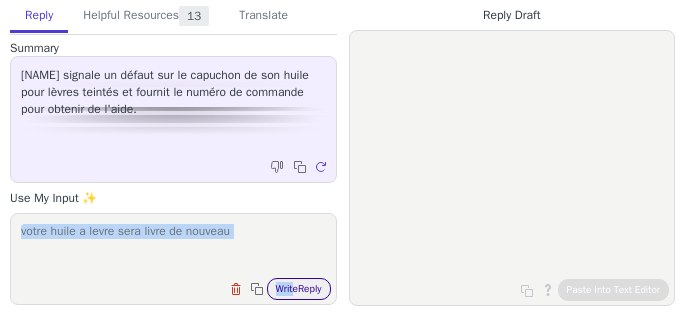click on "Write  Reply" at bounding box center (299, 289) 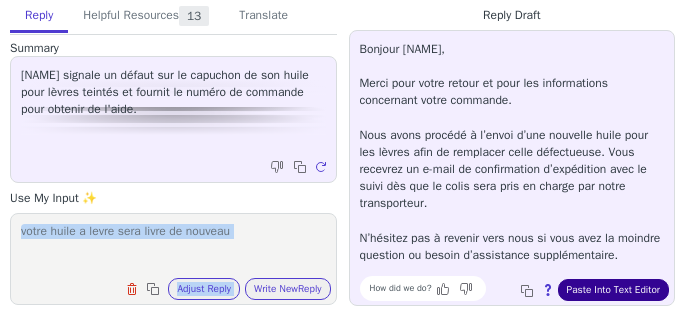 click on "Paste Into Text Editor" at bounding box center (613, 290) 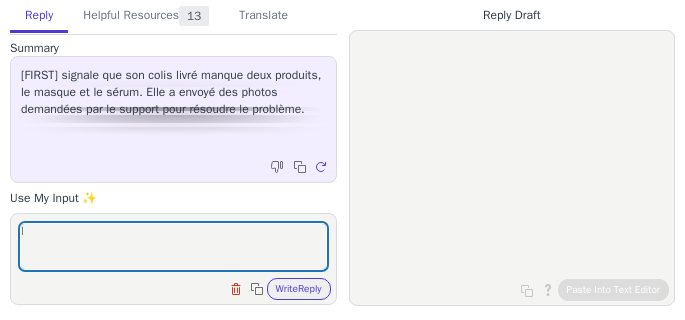 scroll, scrollTop: 0, scrollLeft: 0, axis: both 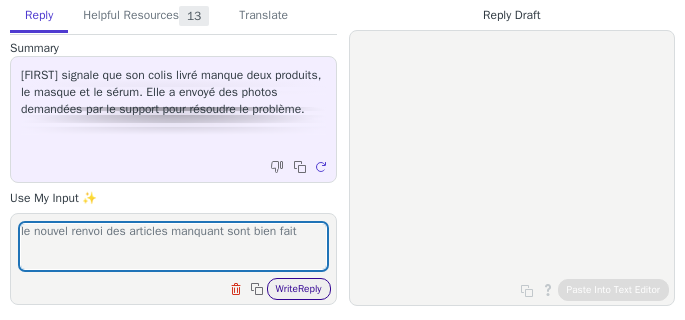type on "le nouvel renvoi des articles manquant sont bien fait" 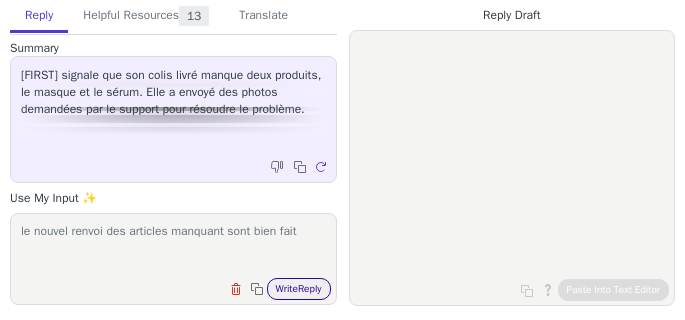 click on "Write  Reply" at bounding box center [299, 289] 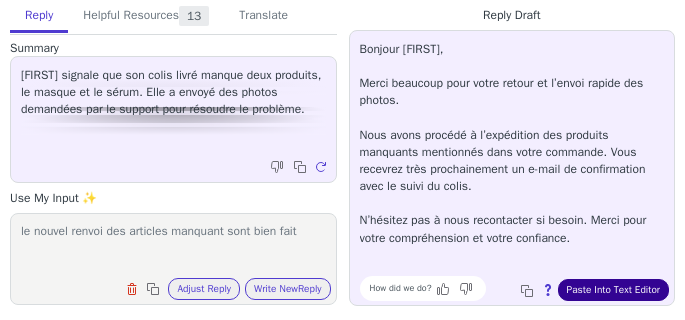 click on "Paste Into Text Editor" at bounding box center [613, 290] 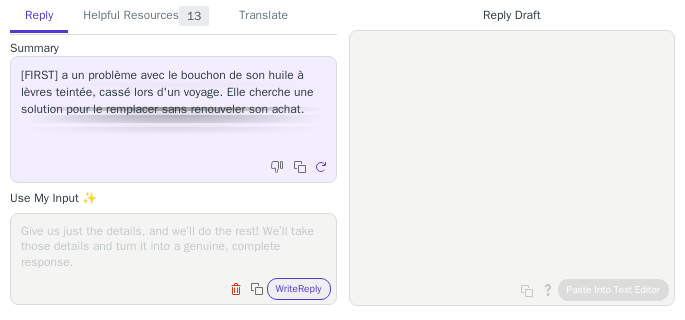 scroll, scrollTop: 0, scrollLeft: 0, axis: both 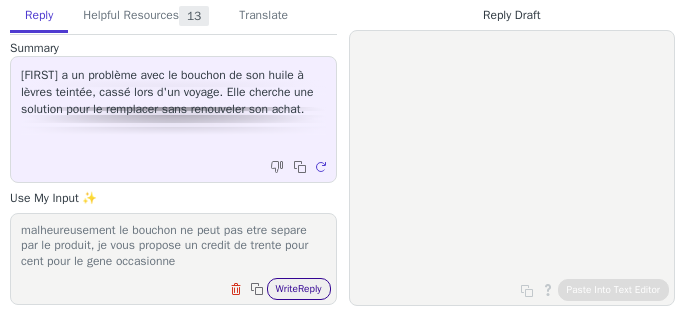 type on "malheureusement le bouchon ne peut pas etre separe par le produit, je vous propose un credit de trente pour cent pour le gene occasionne" 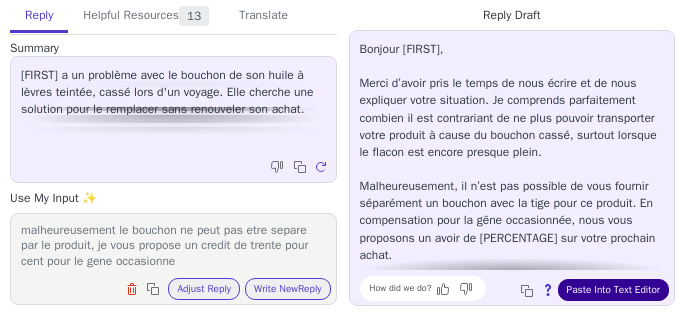 click on "Paste Into Text Editor" at bounding box center (613, 290) 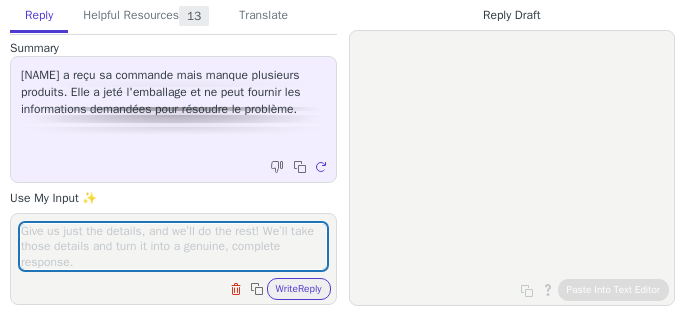 scroll, scrollTop: 0, scrollLeft: 0, axis: both 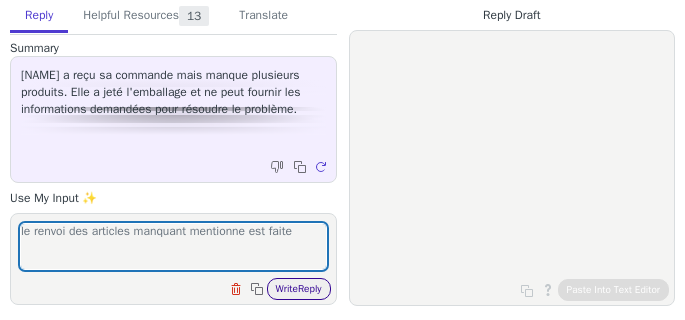 type on "le renvoi des articles manquant mentionne est faite" 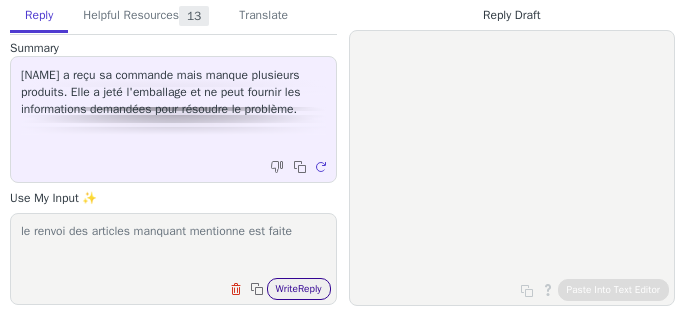 click on "Write  Reply" at bounding box center [299, 289] 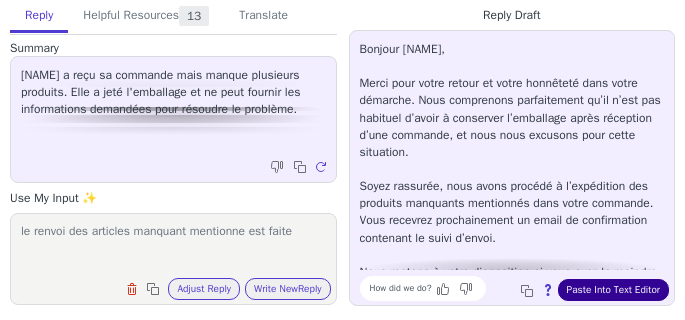 click on "Paste Into Text Editor" at bounding box center [613, 290] 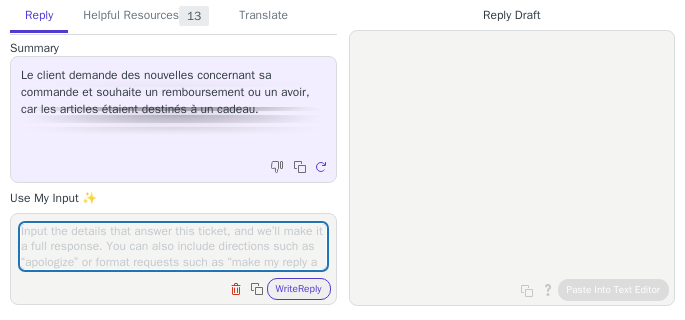 scroll, scrollTop: 0, scrollLeft: 0, axis: both 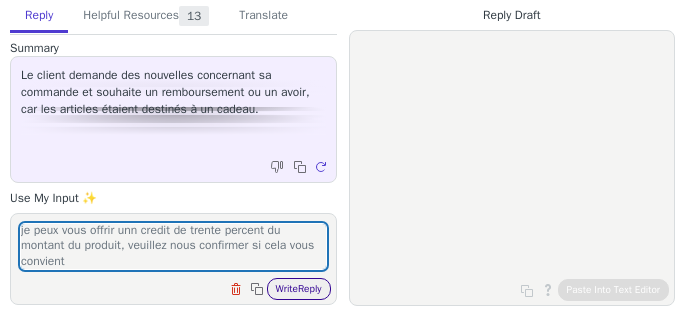 type on "je peux vous offrir unn credit de trente percent du montant du produit, veuillez nous confirmer si cela vous convient" 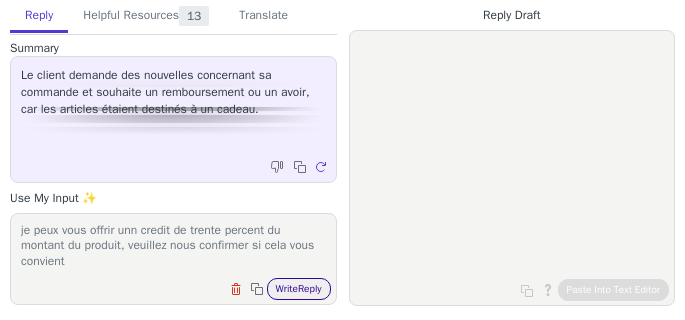 click on "Write  Reply" at bounding box center (299, 289) 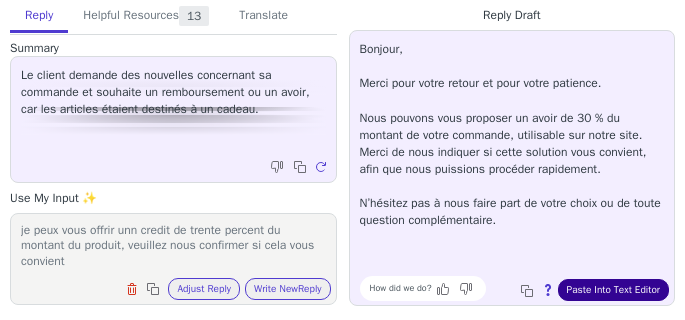 click on "Paste Into Text Editor" at bounding box center (613, 290) 